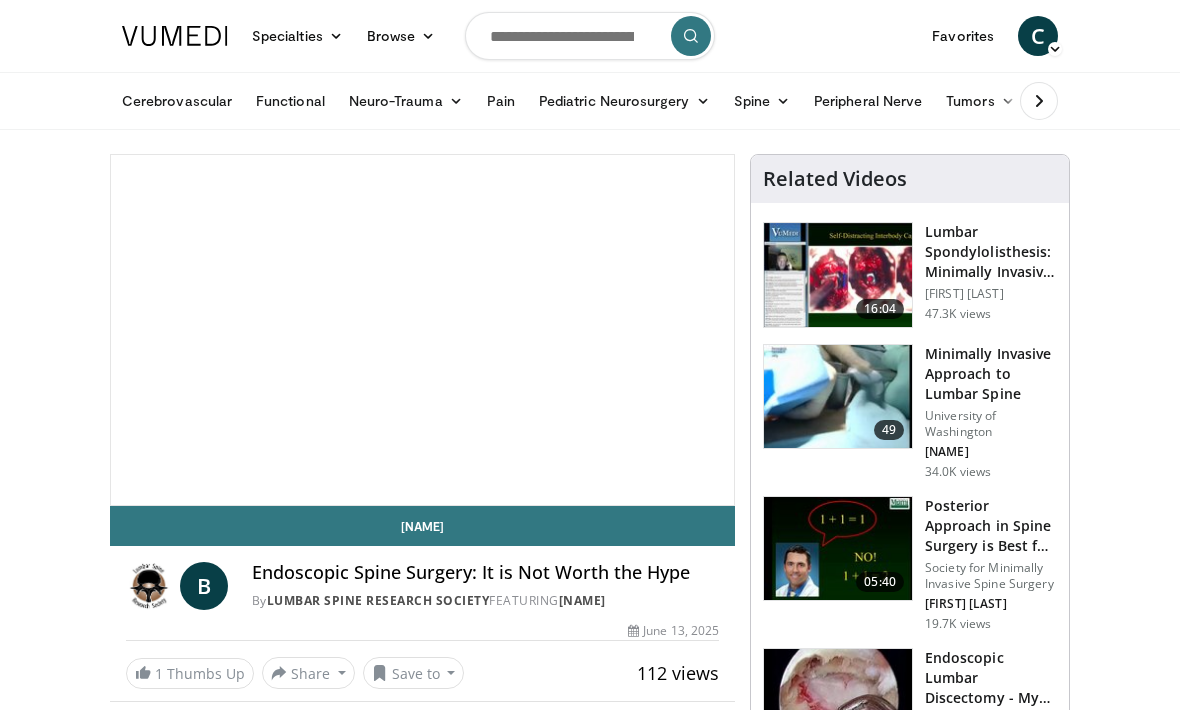 scroll, scrollTop: 0, scrollLeft: 0, axis: both 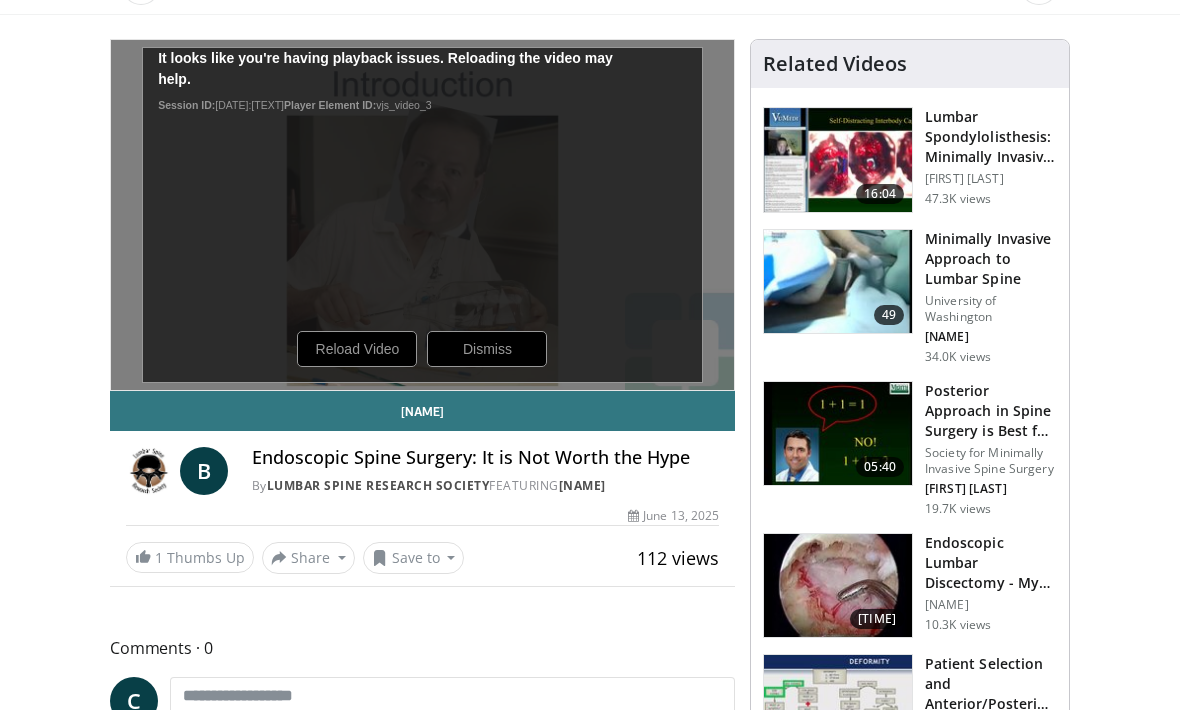 click on "10 seconds
Tap to unmute" at bounding box center [422, 215] 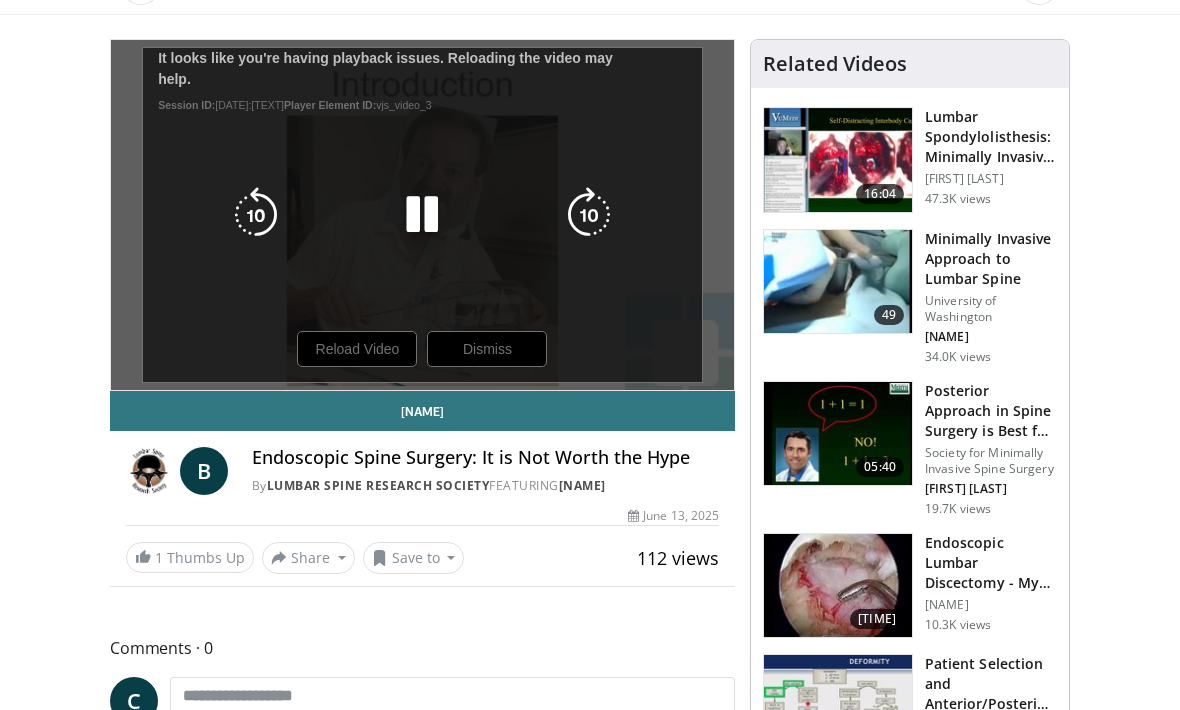 click on "10 seconds
Tap to unmute" at bounding box center (422, 215) 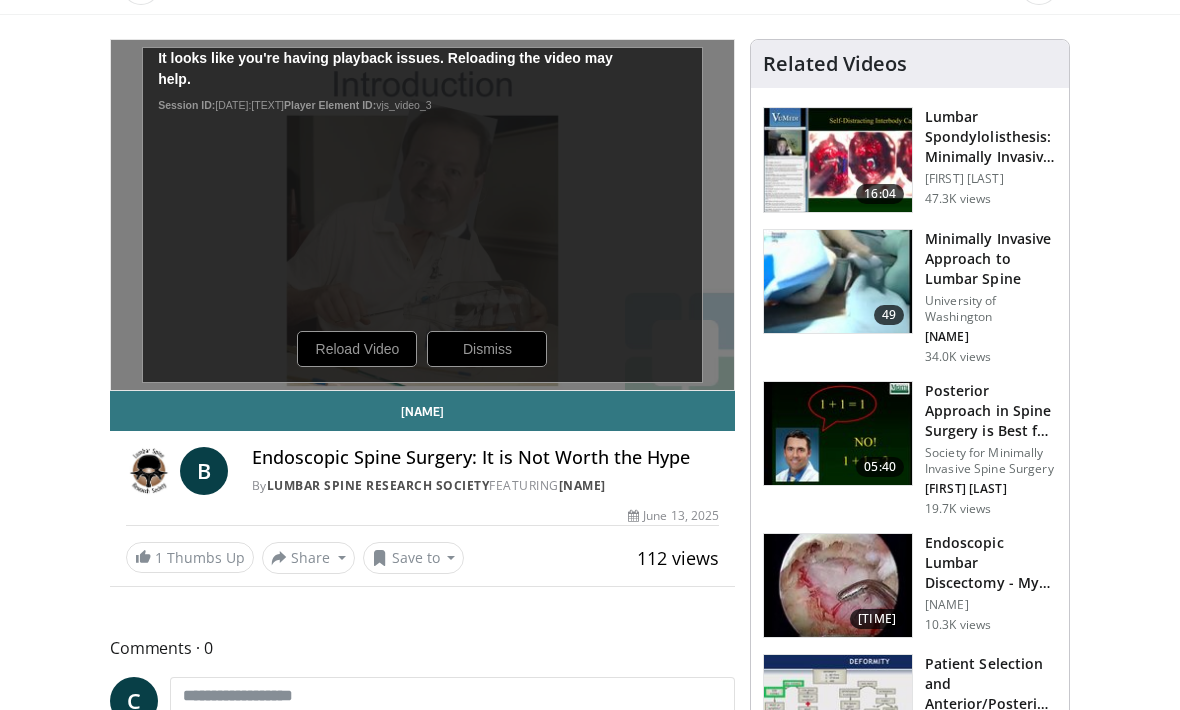 click on "Specialties
Adult & Family Medicine
Allergy, Asthma, Immunology
Anesthesiology
Cardiology
Dental
Dermatology
Endocrinology
Gastroenterology & Hepatology
General Surgery
Hematology & Oncology
Infectious Disease
Nephrology
Neurology
Neurosurgery
Obstetrics & Gynecology
Ophthalmology
Oral Maxillofacial
Orthopaedics
Otolaryngology
Pediatrics
Plastic Surgery
Podiatry
Psychiatry
Pulmonology
Radiation Oncology
Radiology
Rheumatology
Urology" at bounding box center (590, 1515) 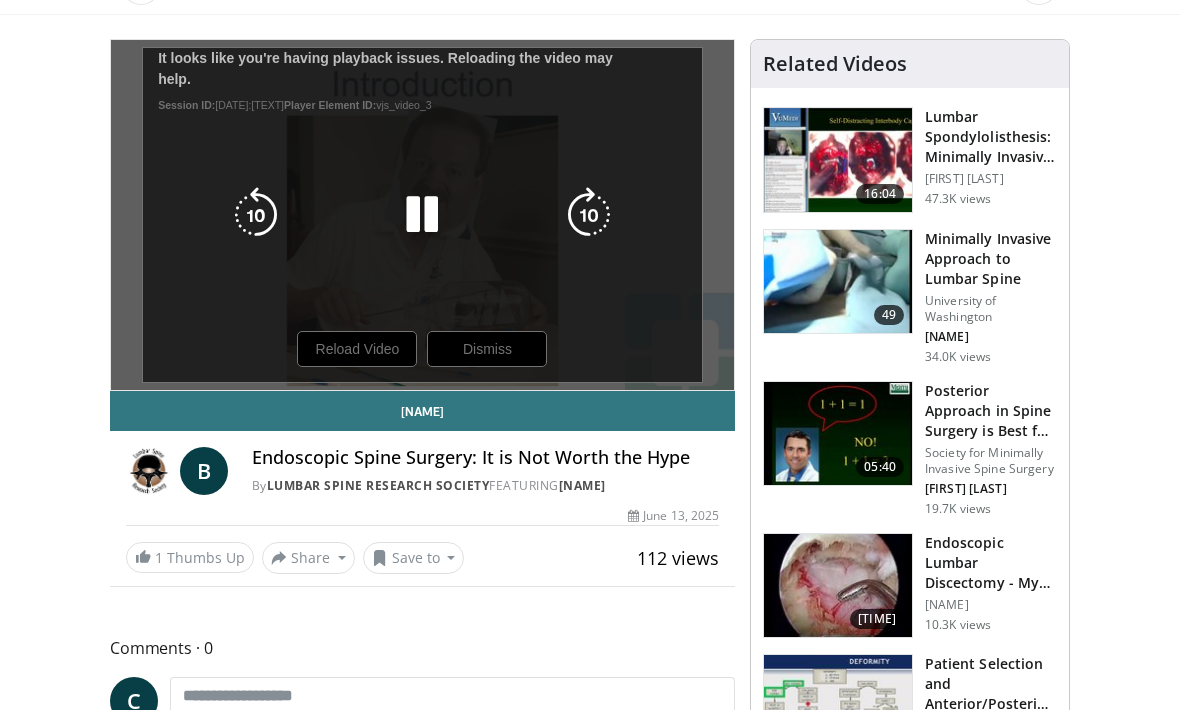 click on "10 seconds
Tap to unmute" at bounding box center (422, 215) 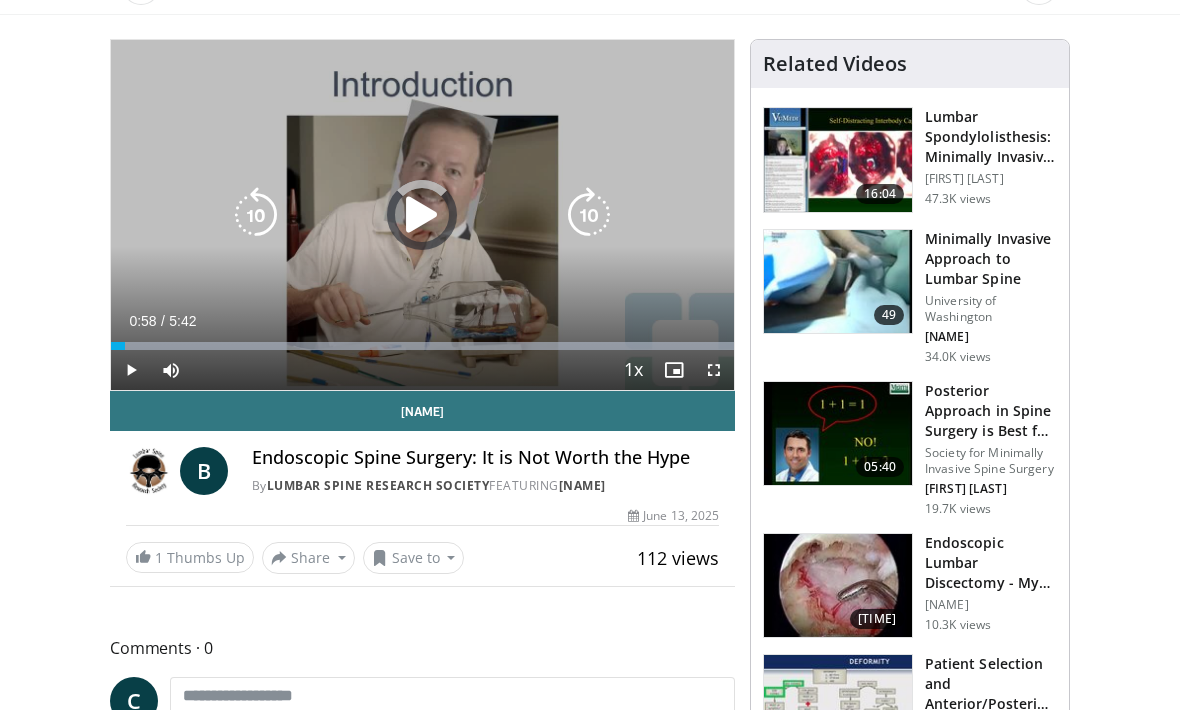 click at bounding box center (422, 346) 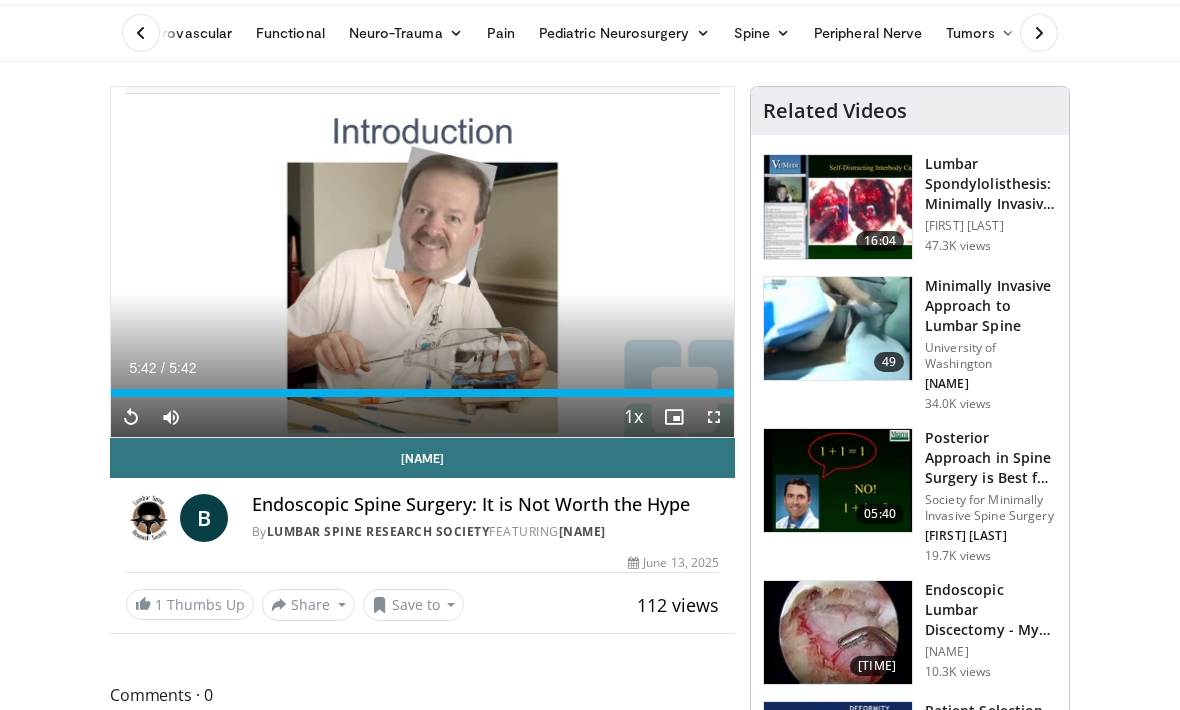 scroll, scrollTop: 114, scrollLeft: 0, axis: vertical 